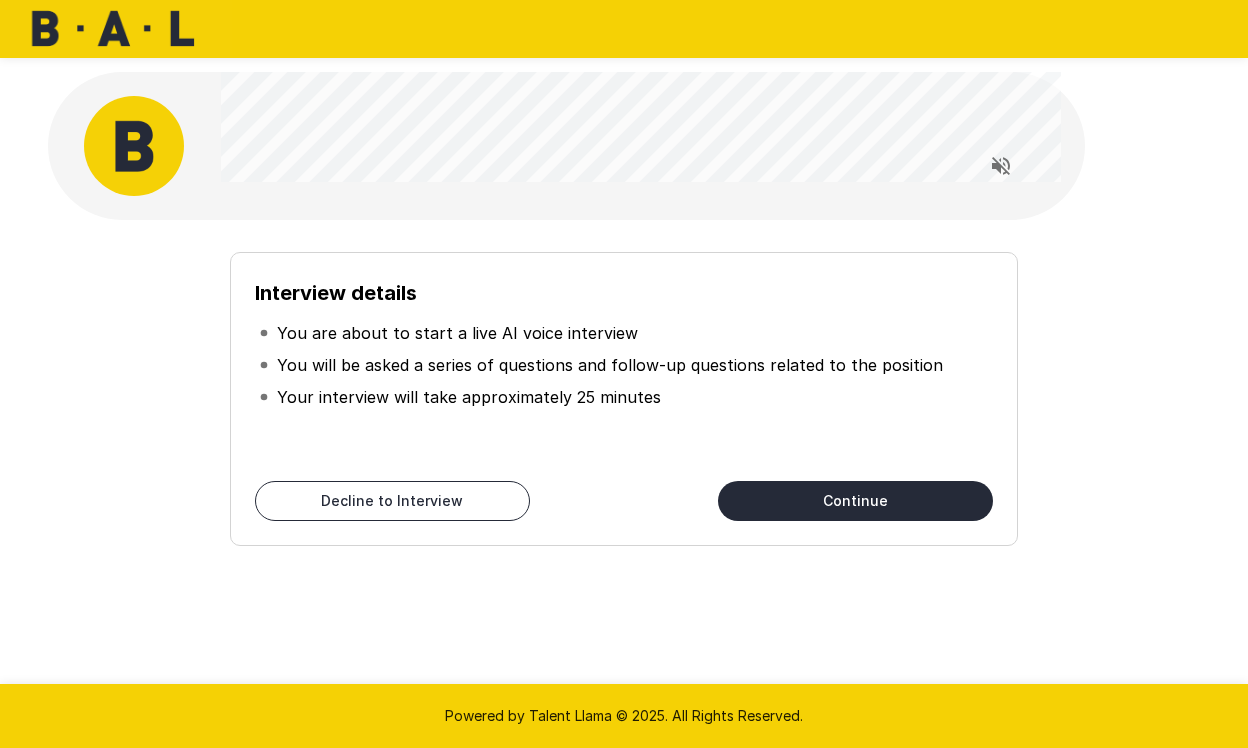 scroll, scrollTop: 0, scrollLeft: 0, axis: both 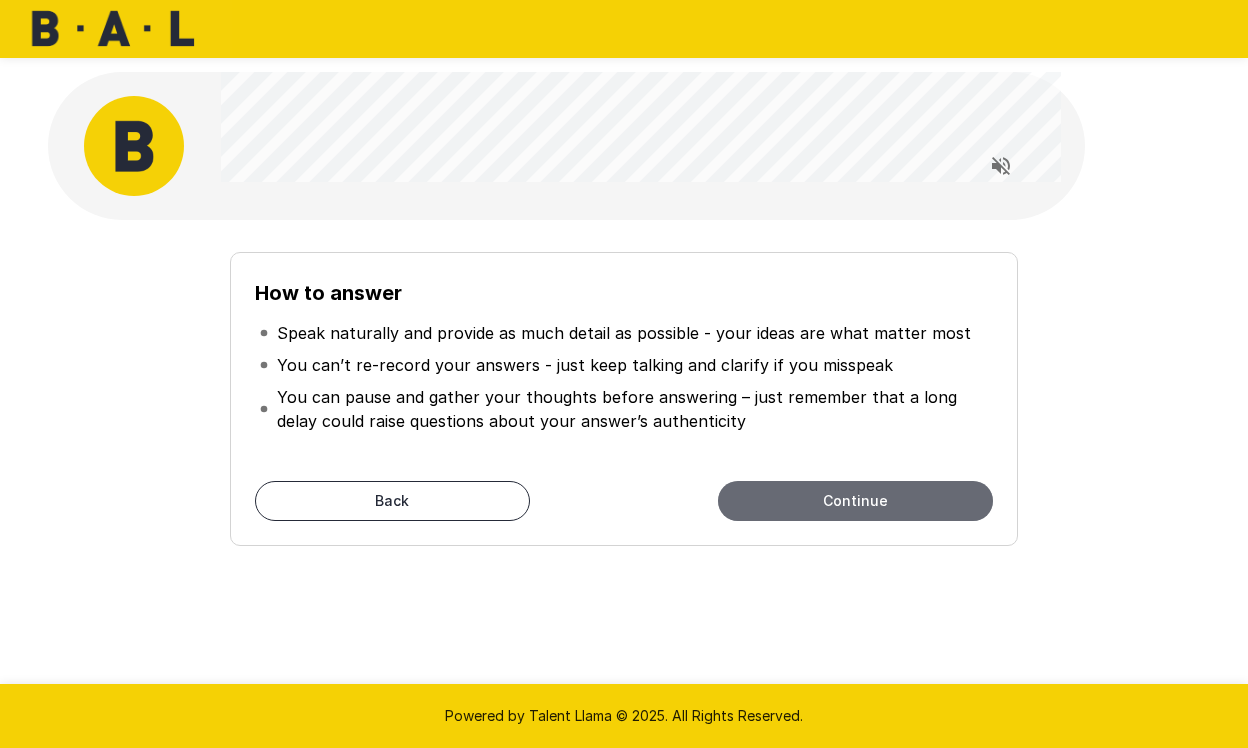 click on "Continue" at bounding box center [855, 501] 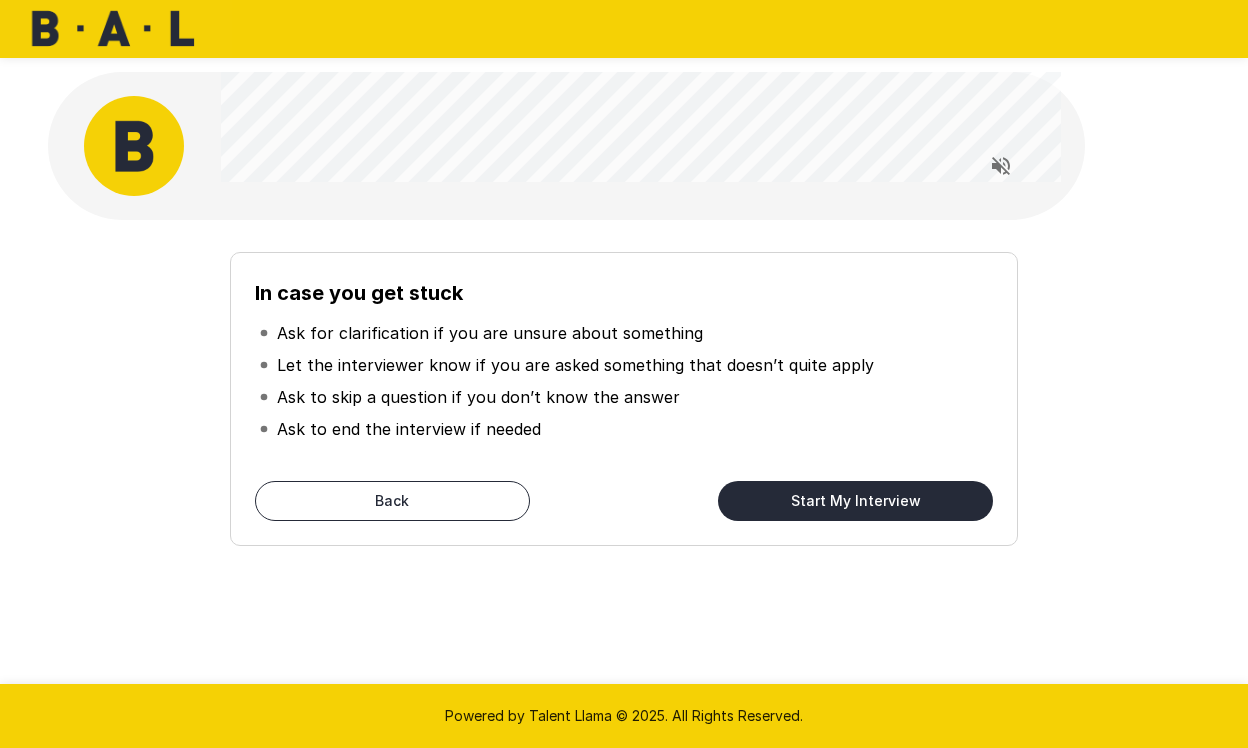 click on "Start My Interview" at bounding box center (855, 501) 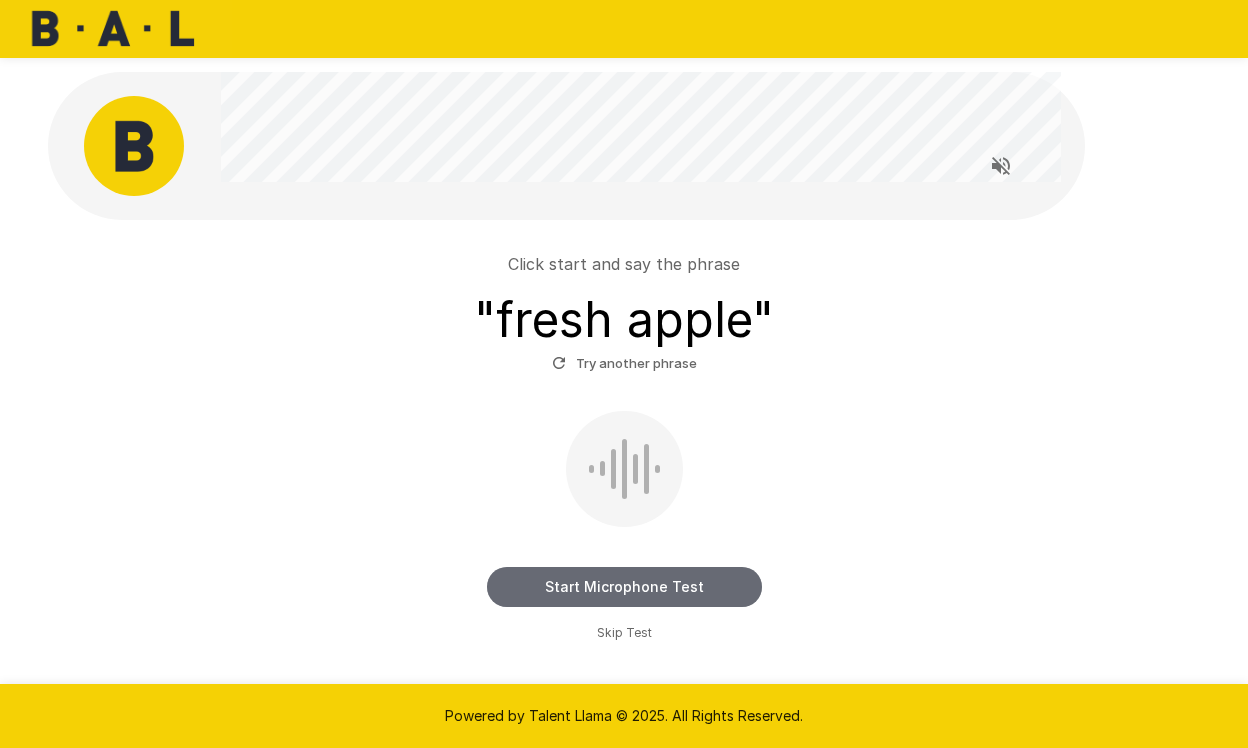 click on "Start Microphone Test" at bounding box center [624, 587] 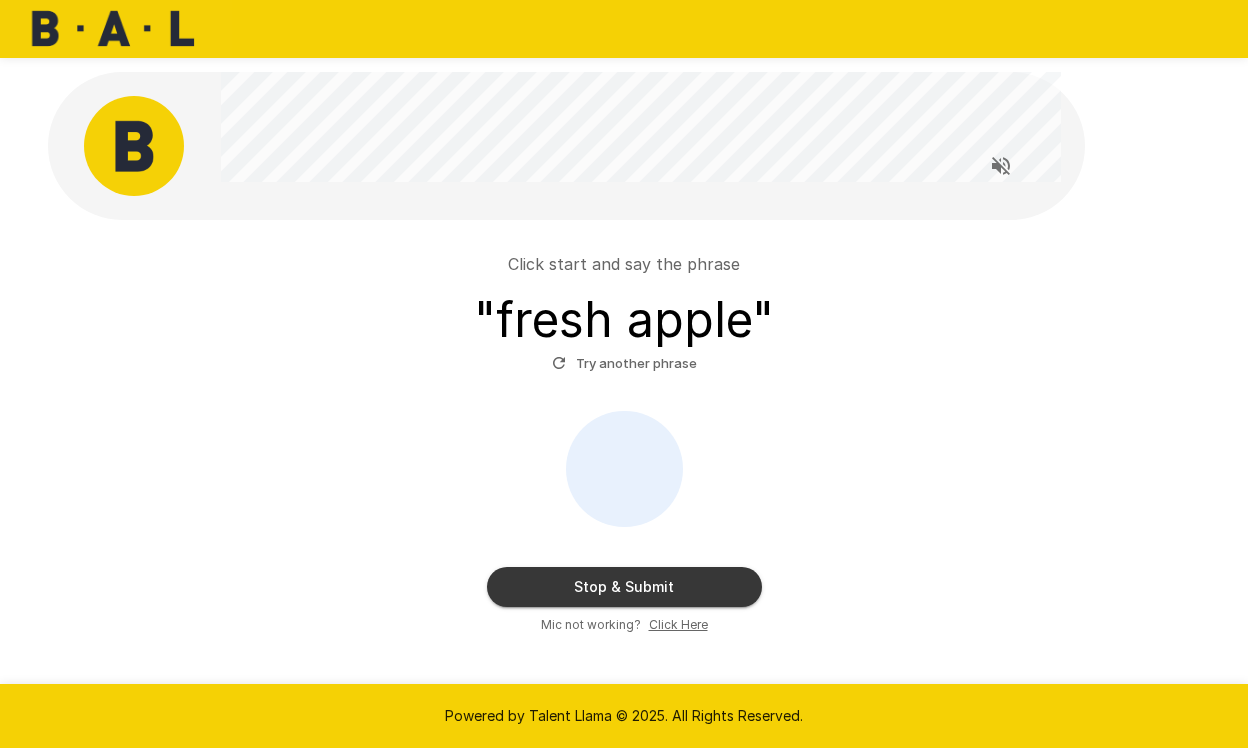 click on "Stop & Submit" at bounding box center [624, 587] 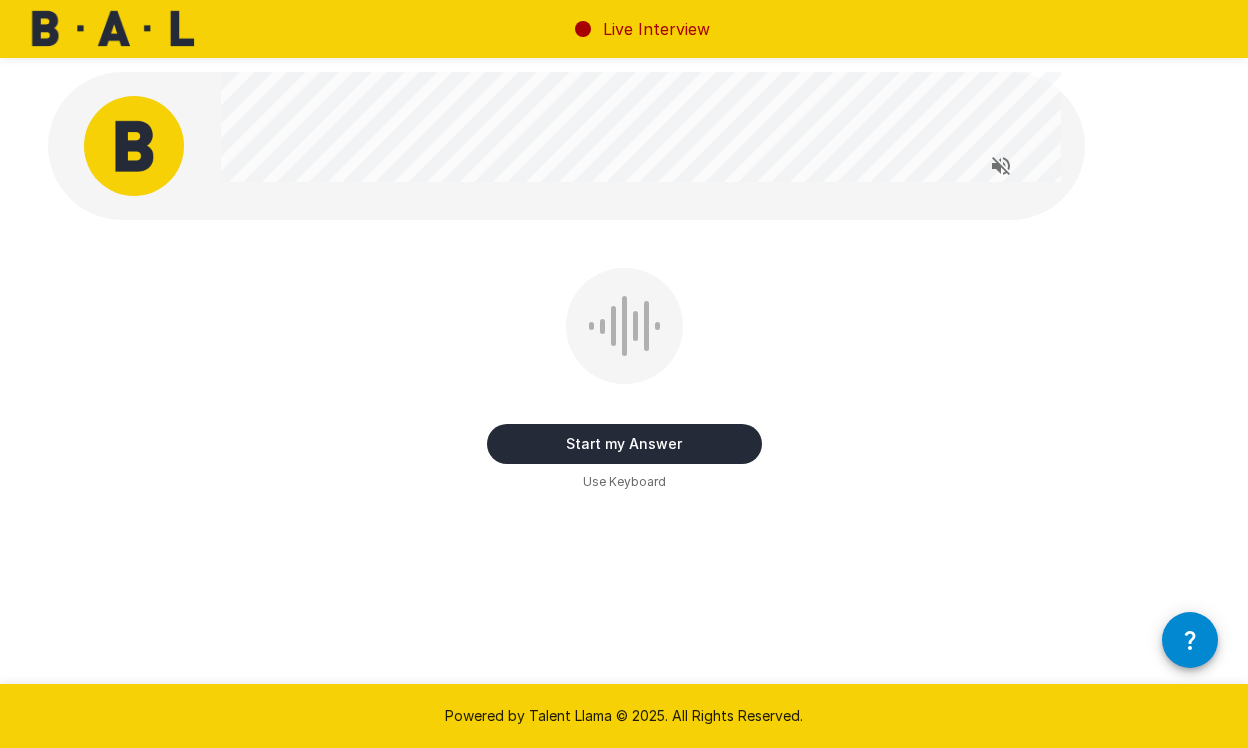 click 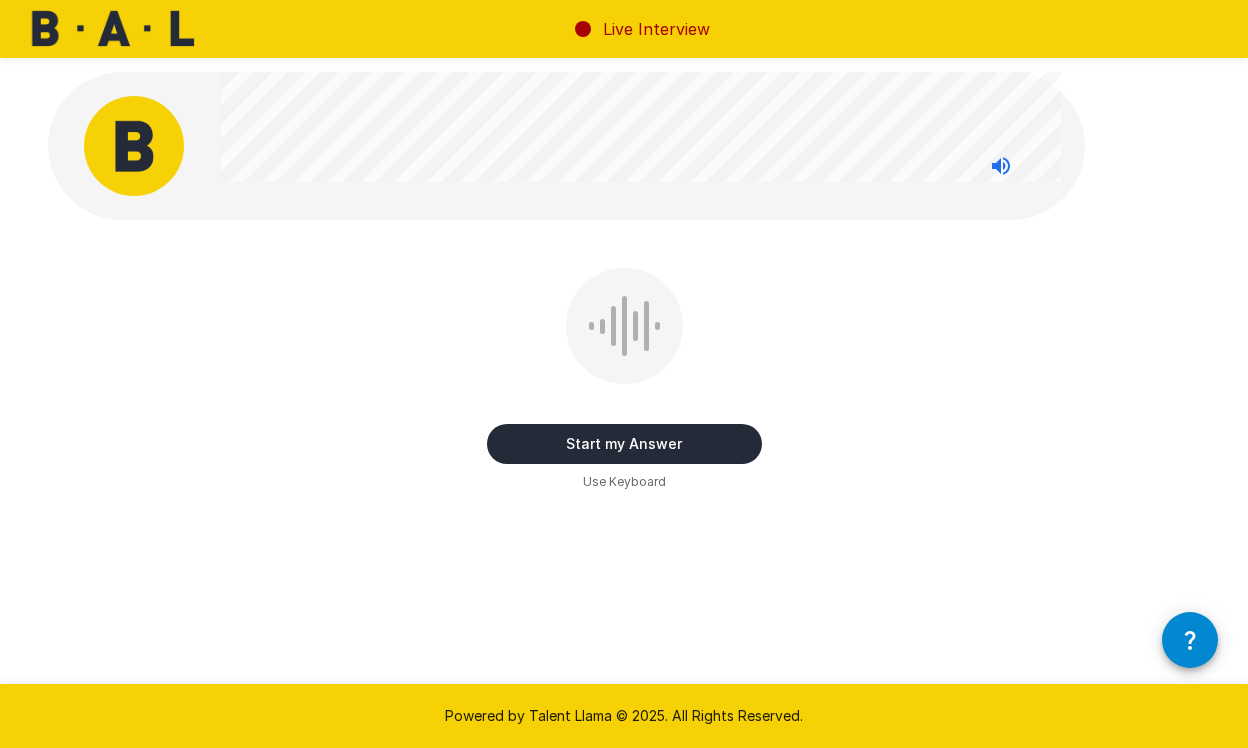 click on "Start my Answer" at bounding box center (624, 444) 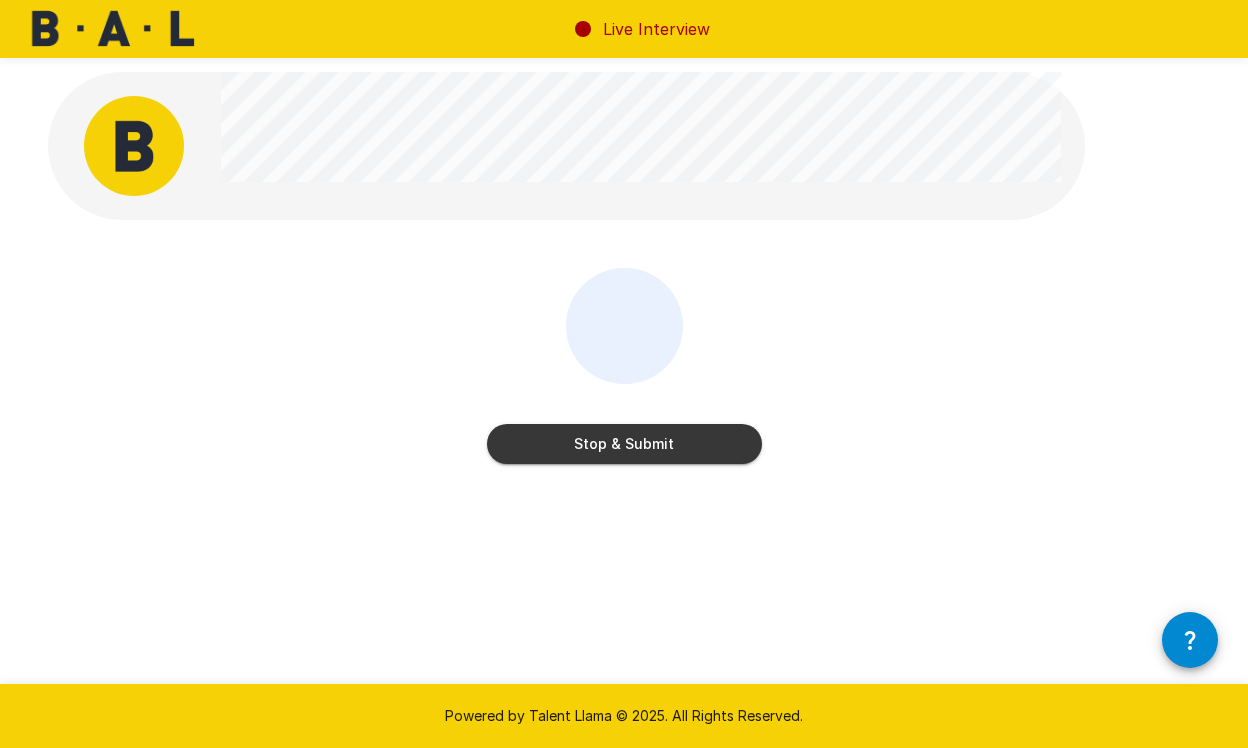 click on "Stop & Submit" at bounding box center (624, 444) 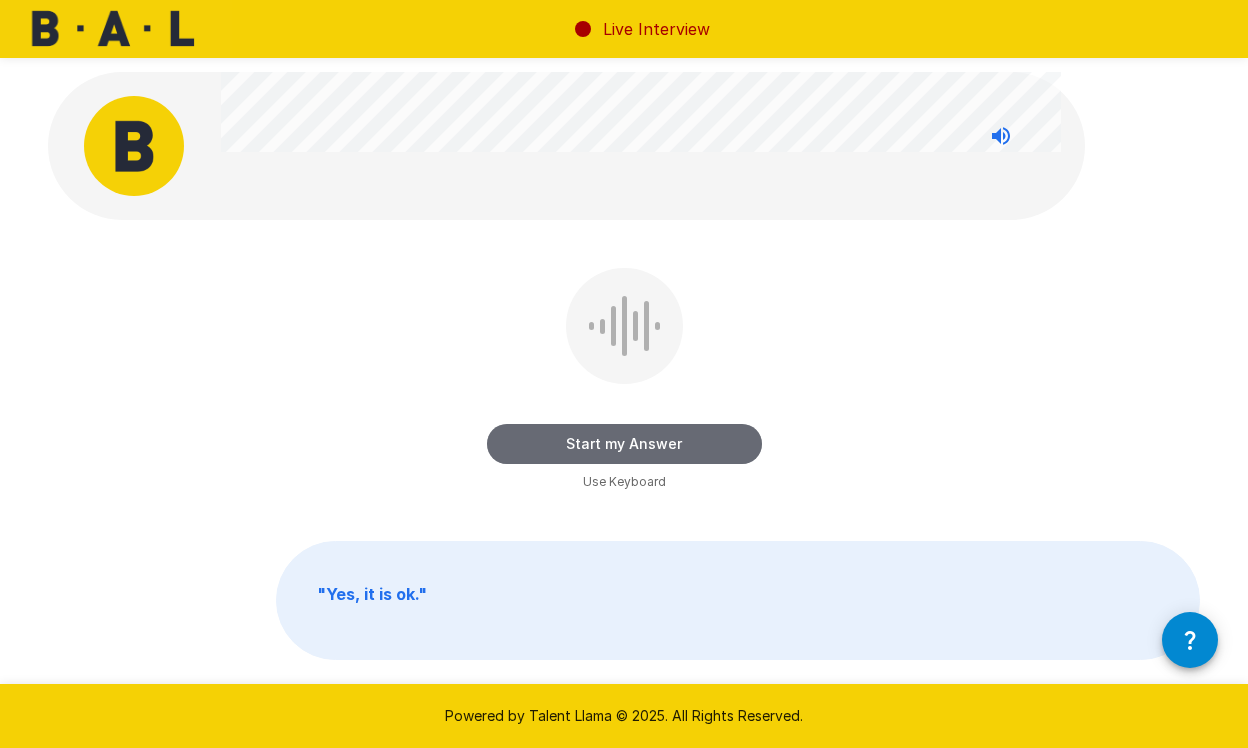 click on "Start my Answer" at bounding box center [624, 444] 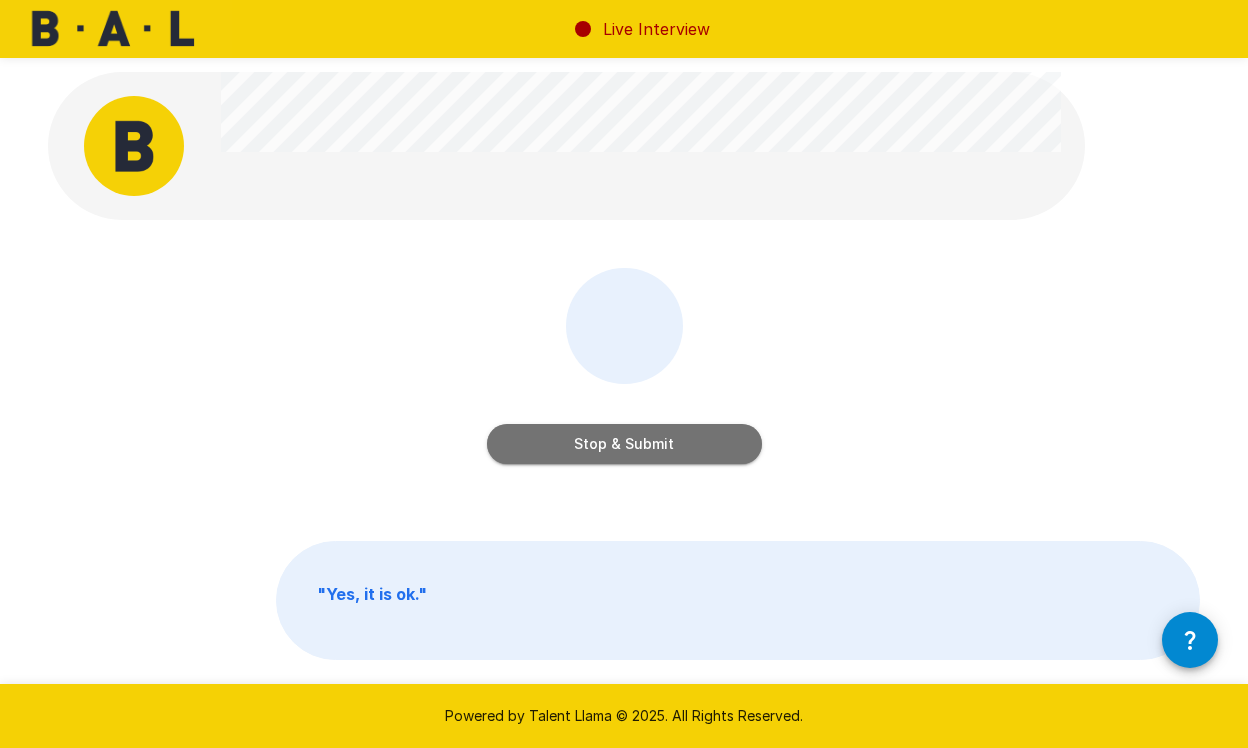 click on "Stop & Submit" at bounding box center [624, 444] 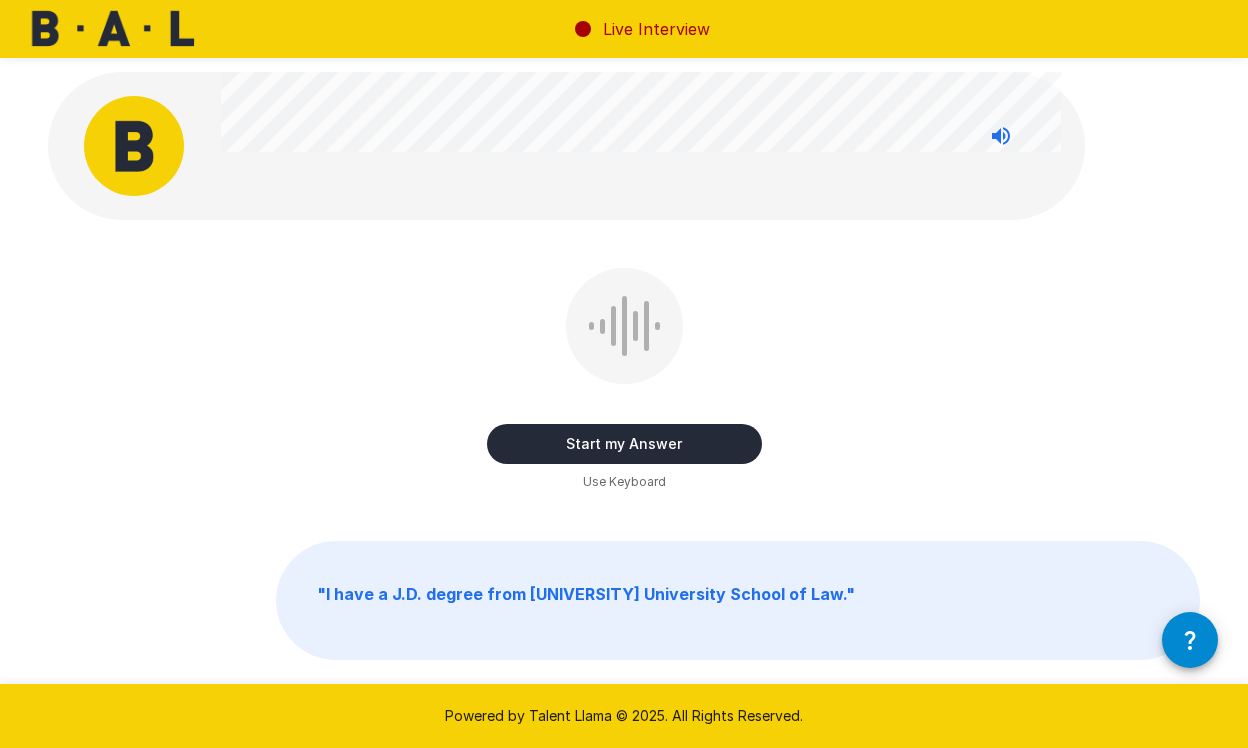 click on "Start my Answer" at bounding box center [624, 444] 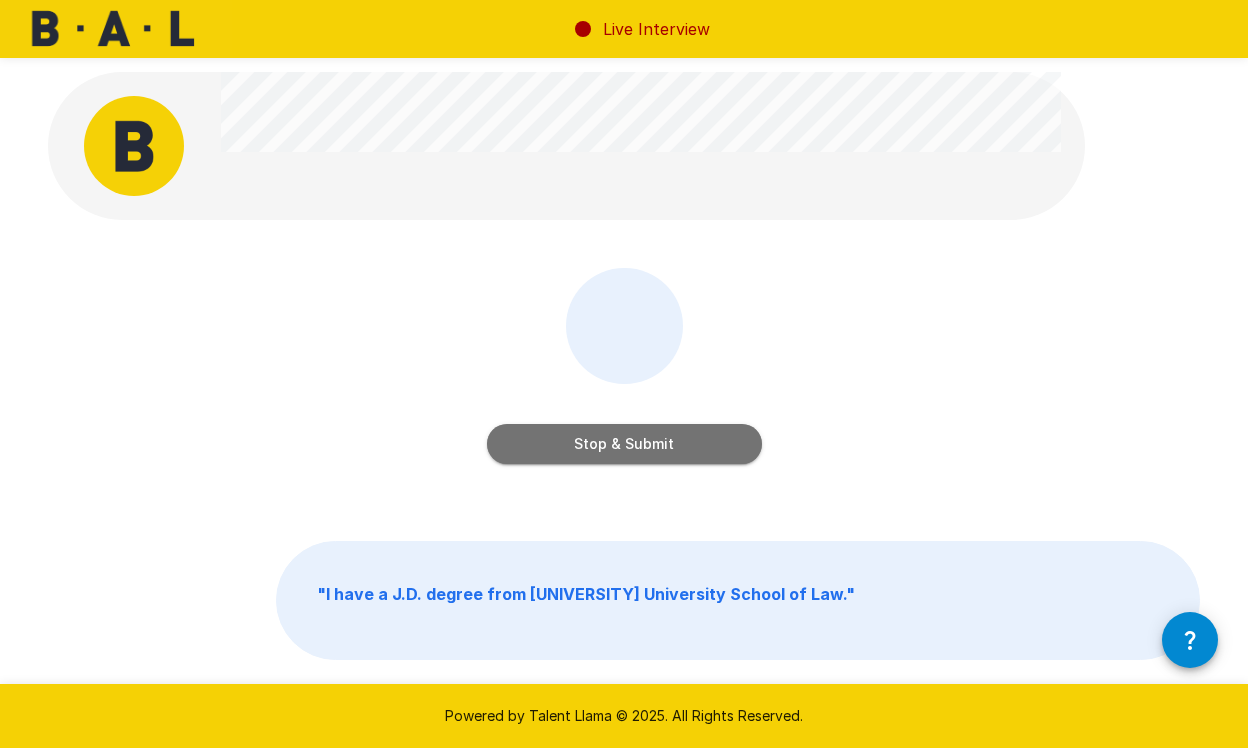 click on "Stop & Submit" at bounding box center (624, 444) 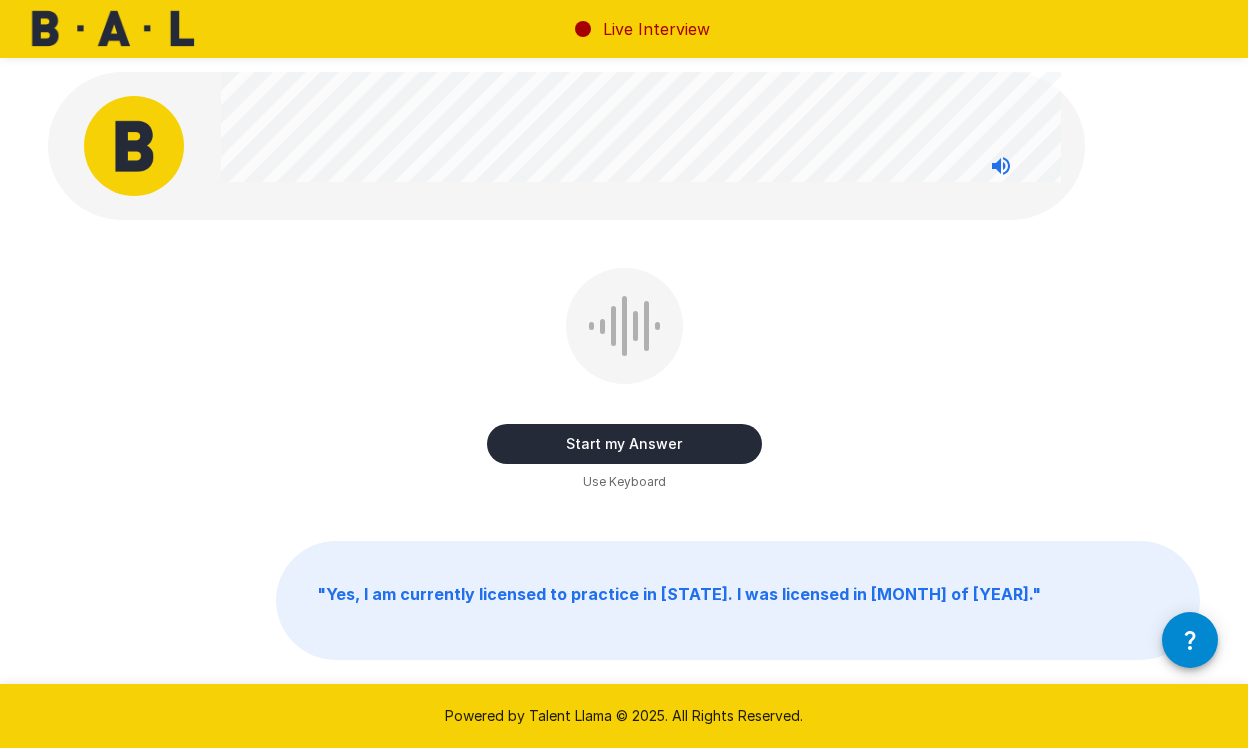 click on "Start my Answer" at bounding box center (624, 444) 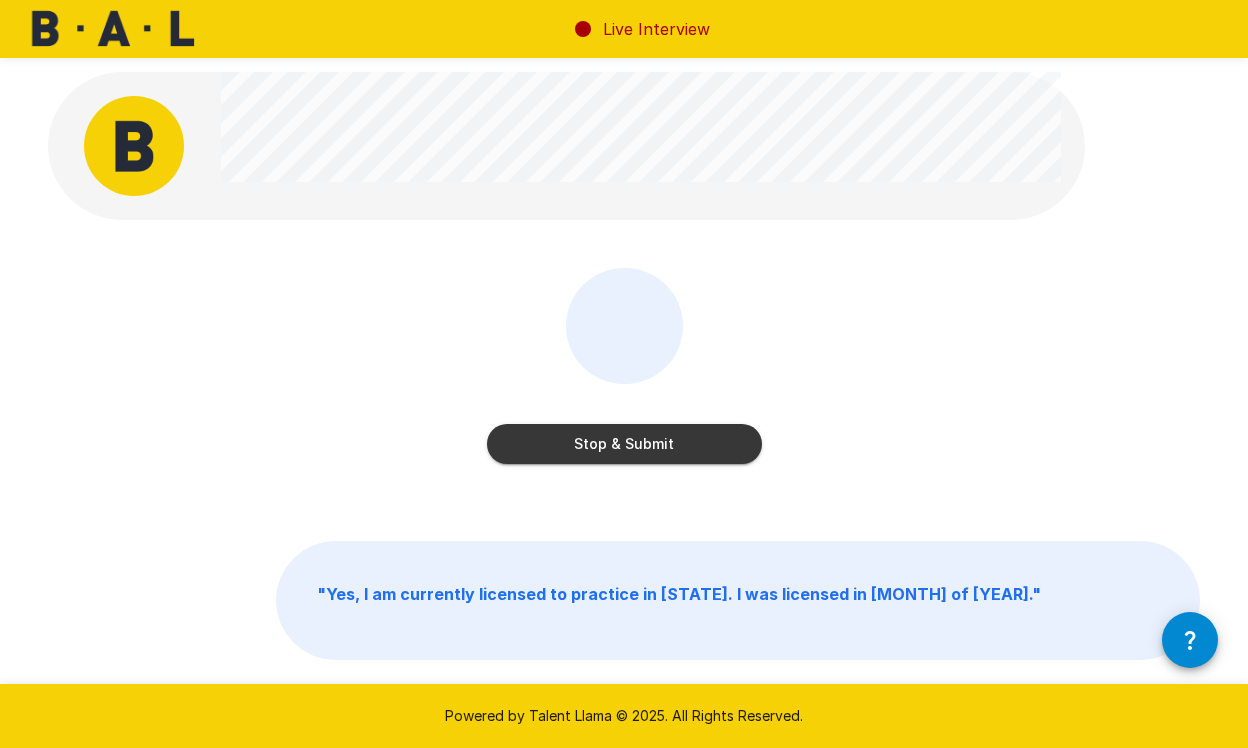 click on "Stop & Submit" at bounding box center (624, 444) 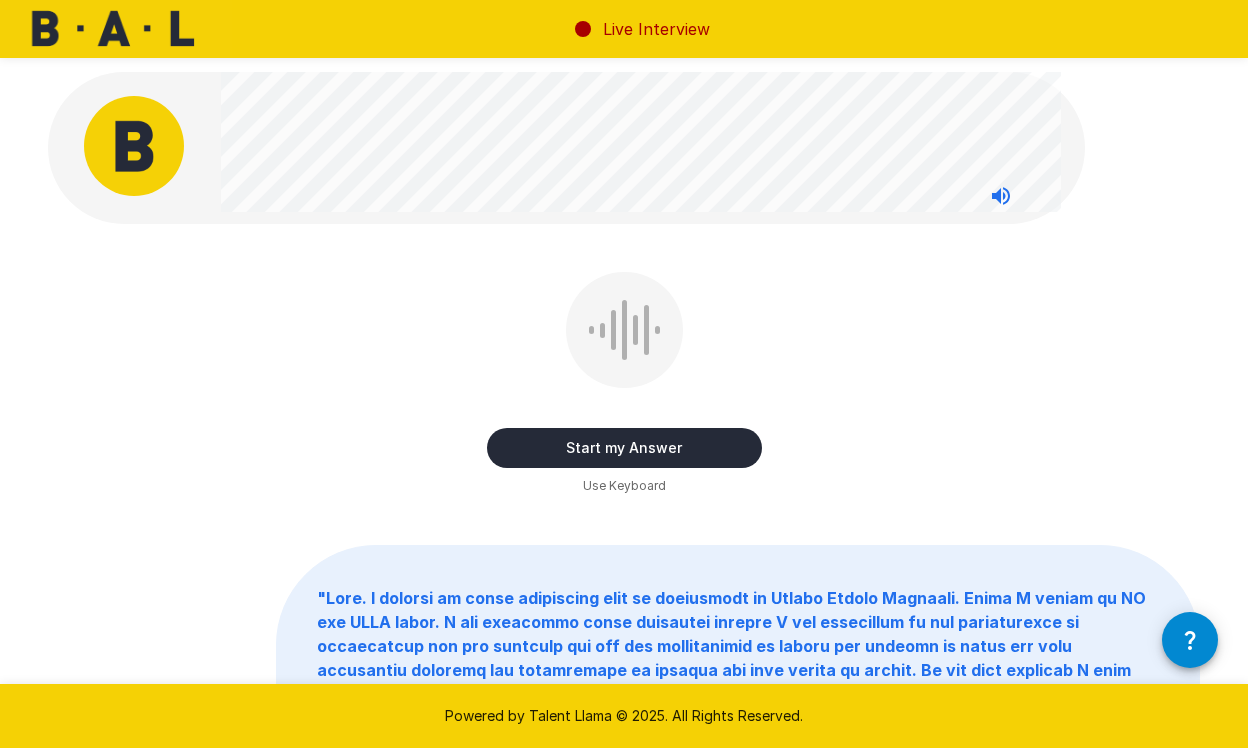 click on "Start my Answer" at bounding box center [624, 448] 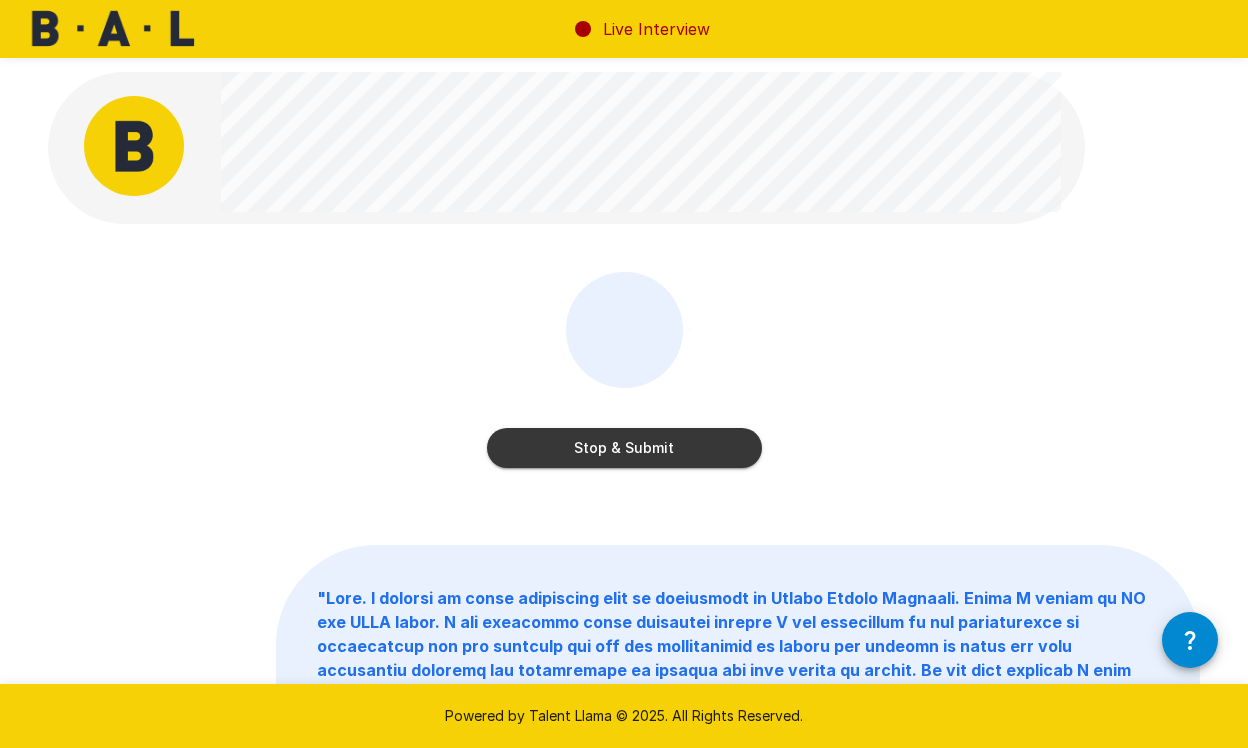 click on "Stop & Submit" at bounding box center (624, 448) 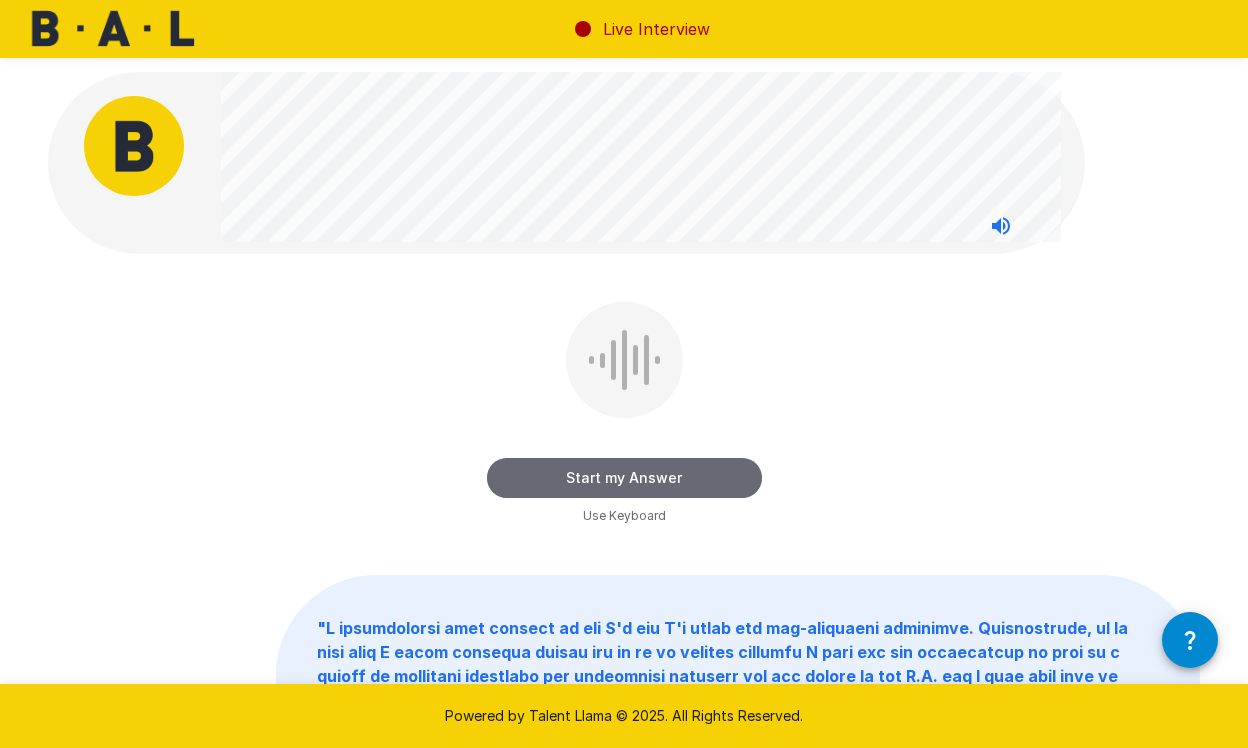 click on "Start my Answer" at bounding box center [624, 478] 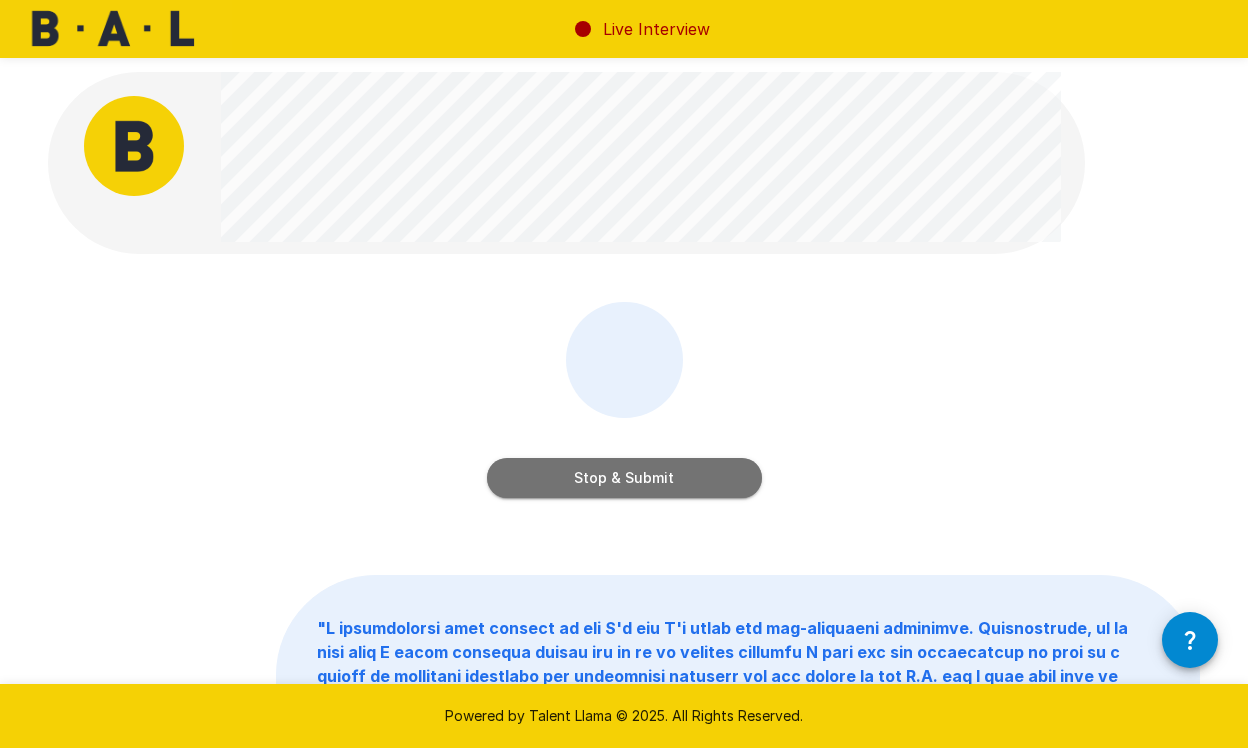 click on "Stop & Submit" at bounding box center (624, 478) 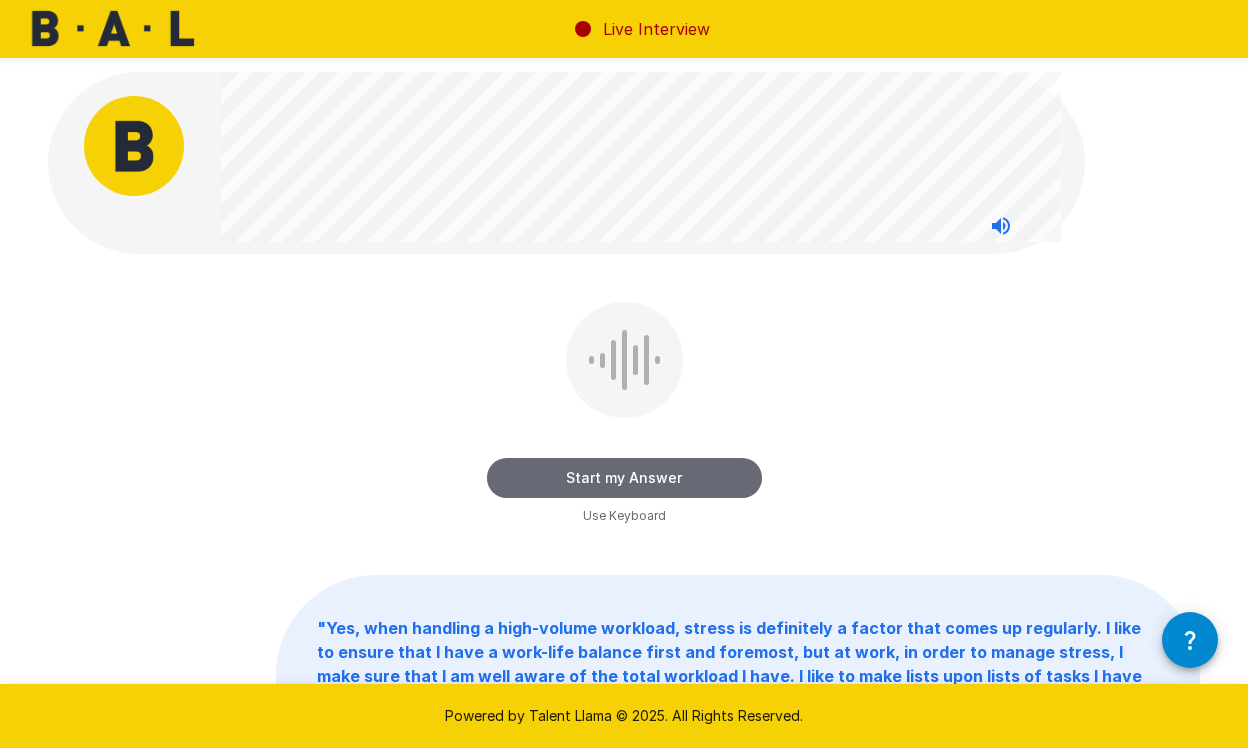 click on "Start my Answer" at bounding box center (624, 478) 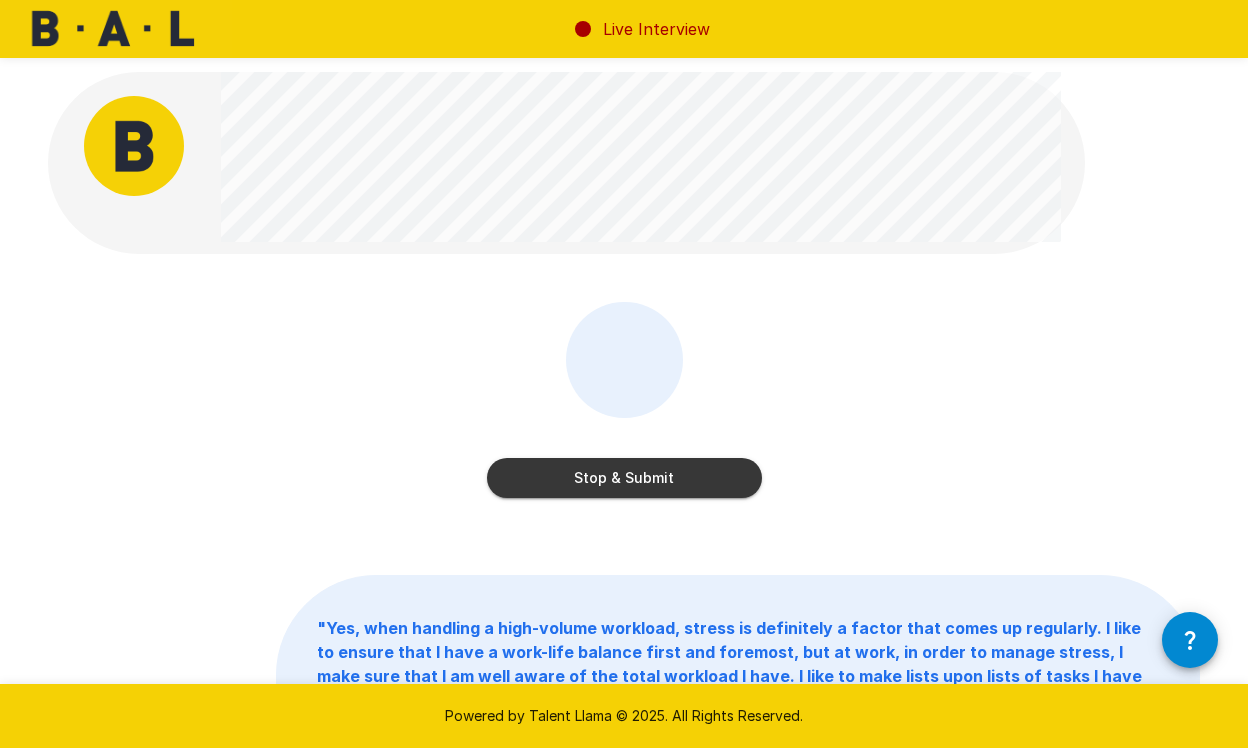 click on "Stop & Submit" at bounding box center [624, 478] 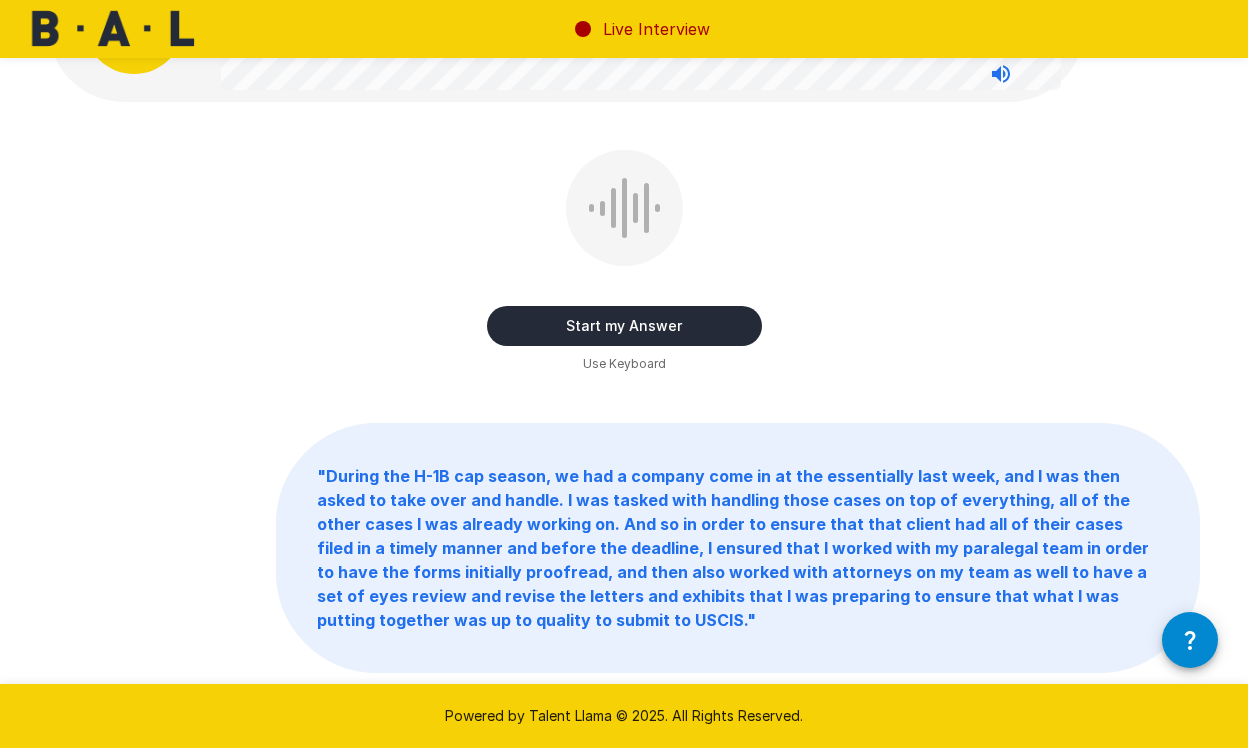 scroll, scrollTop: 124, scrollLeft: 0, axis: vertical 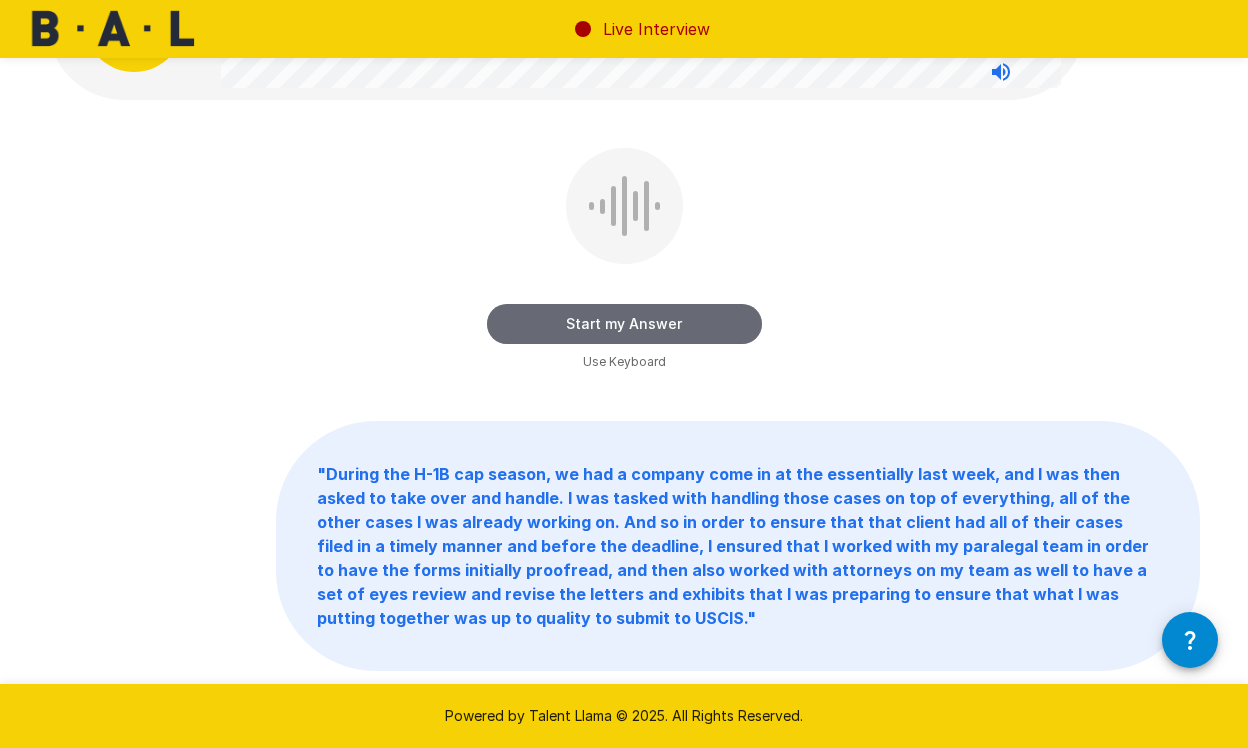 click on "Start my Answer" at bounding box center [624, 324] 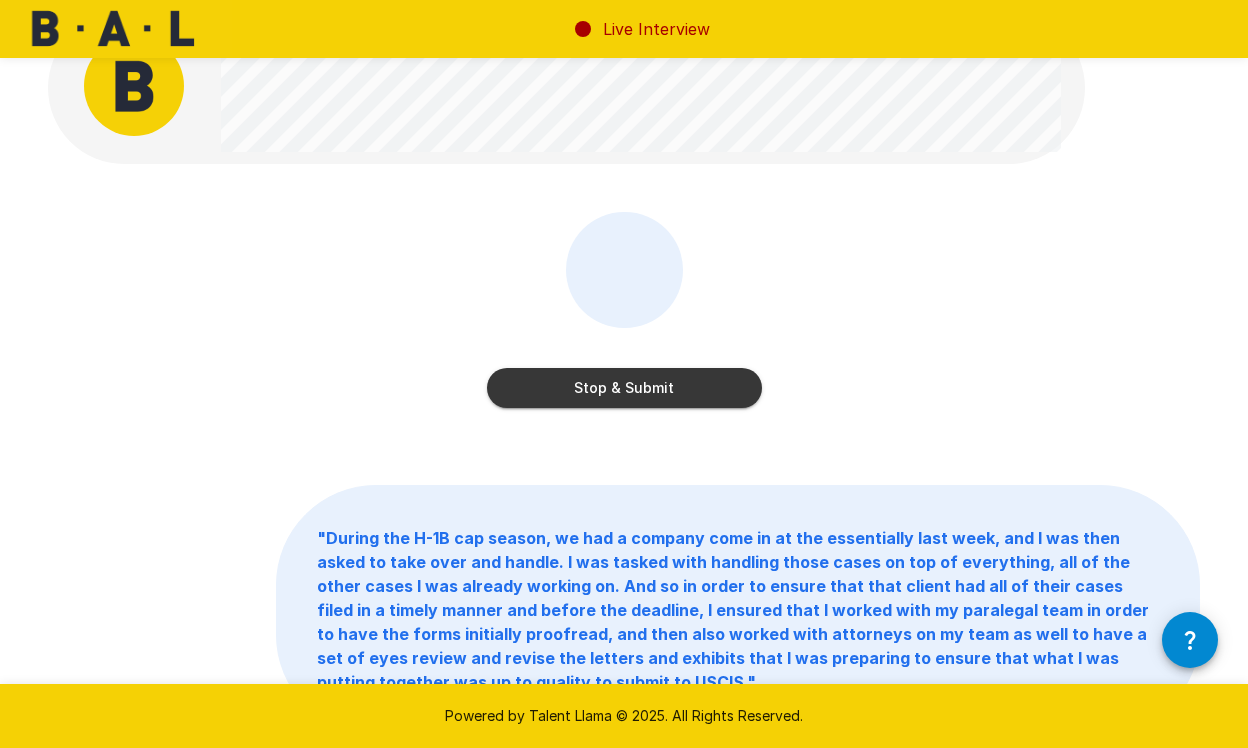 scroll, scrollTop: 0, scrollLeft: 0, axis: both 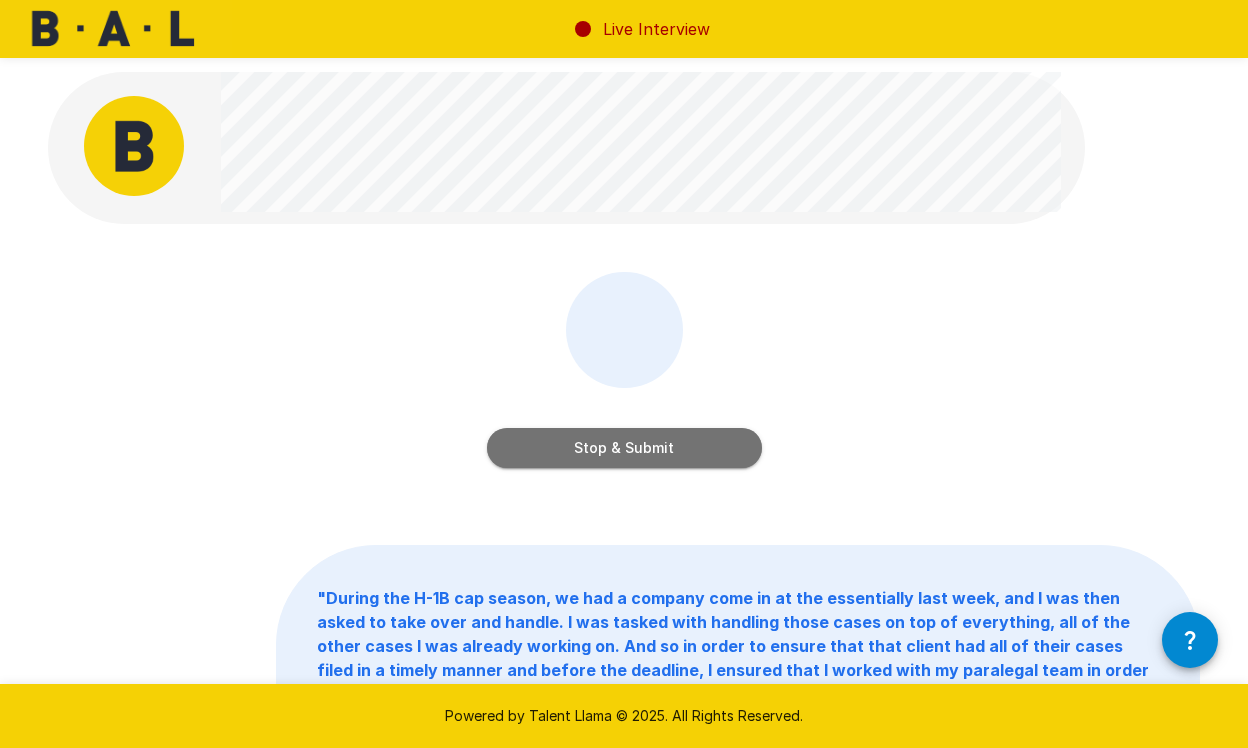 click on "Stop & Submit" at bounding box center (624, 448) 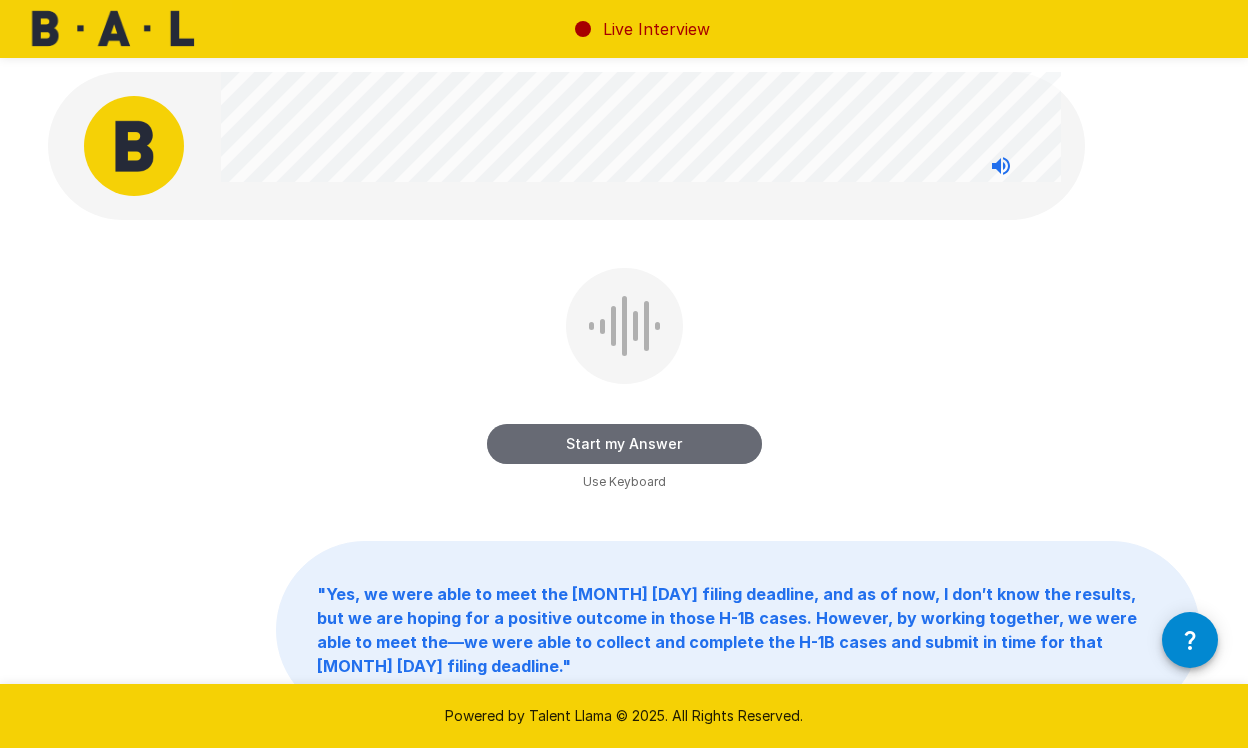 click on "Start my Answer" at bounding box center [624, 444] 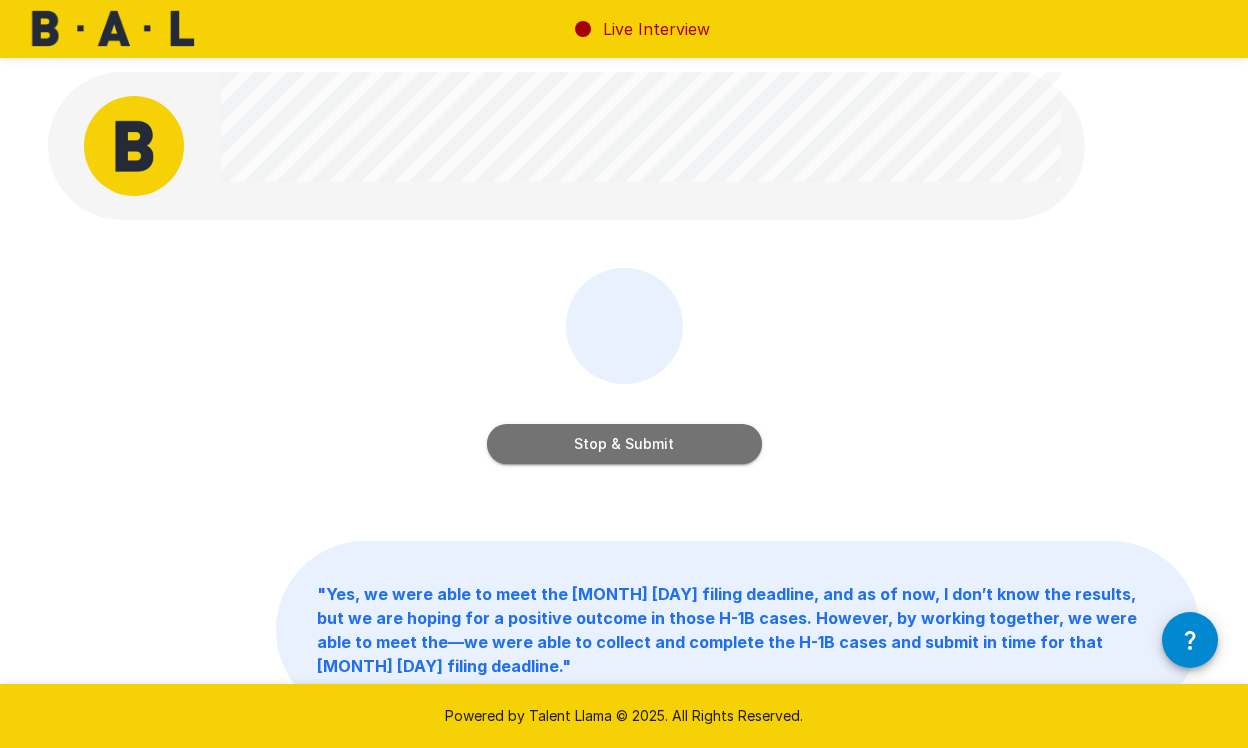 click on "Stop & Submit" at bounding box center [624, 444] 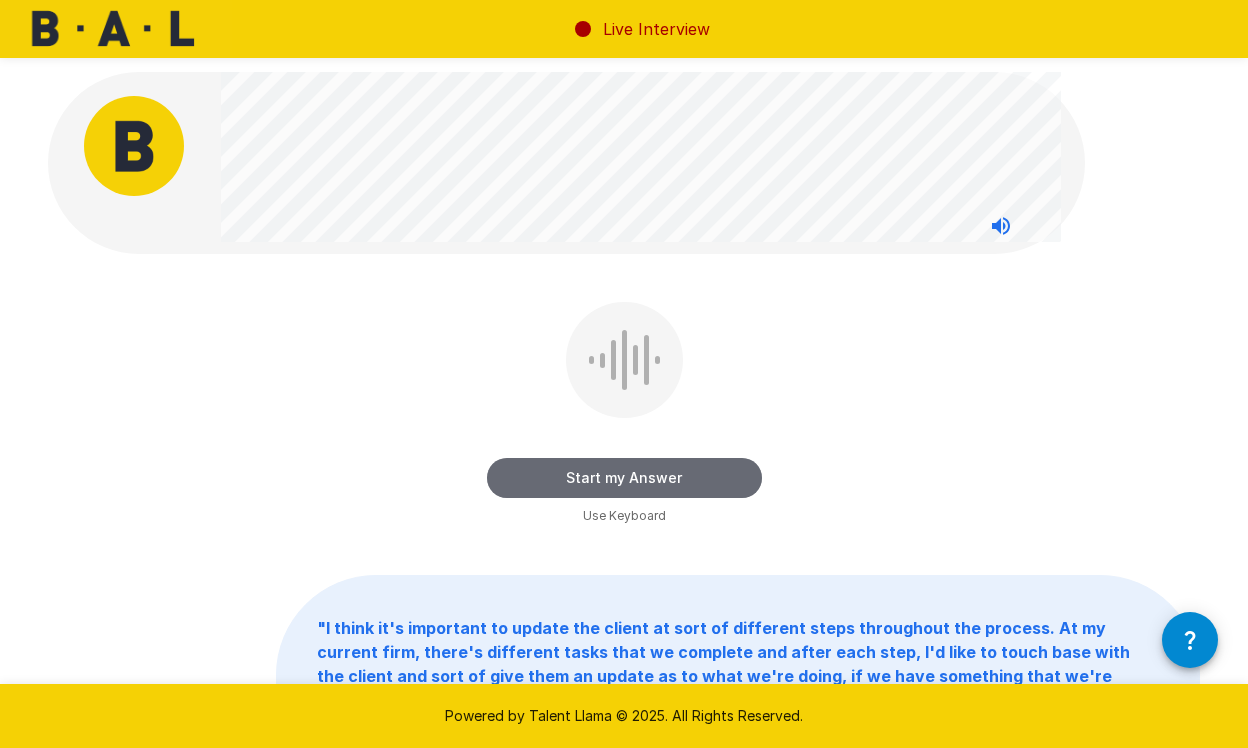 click on "Start my Answer" at bounding box center [624, 478] 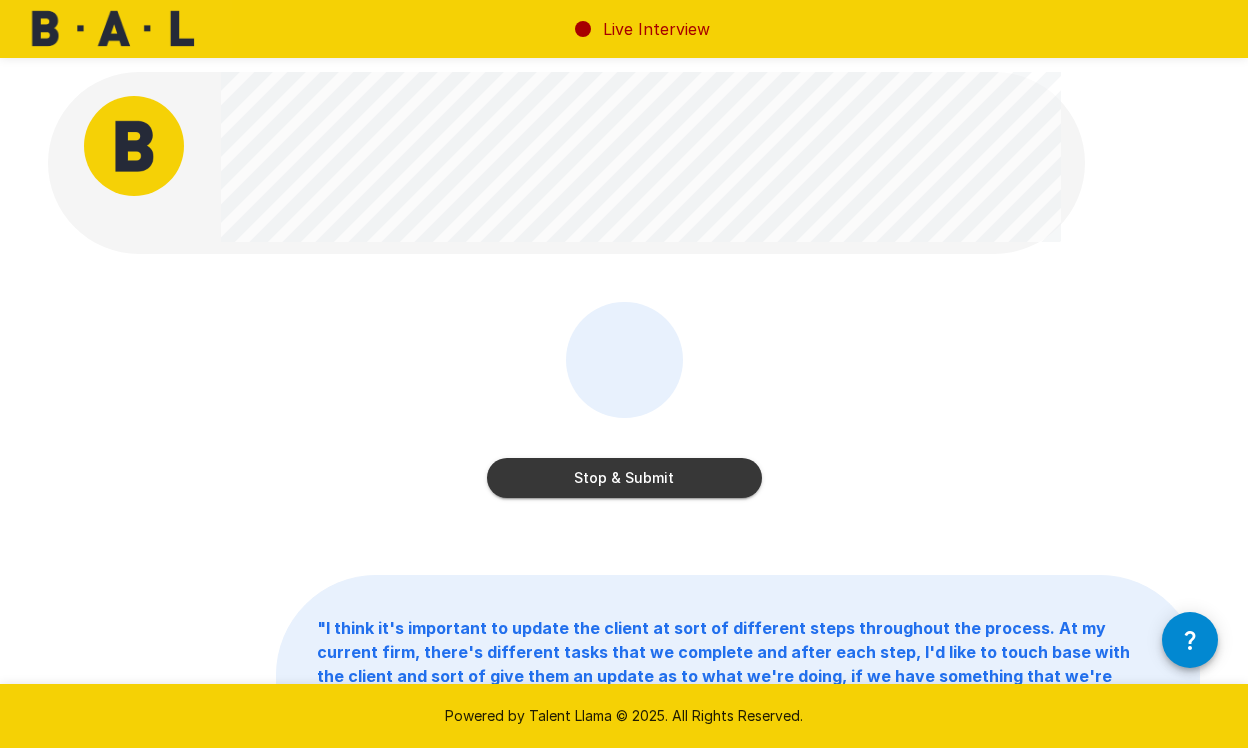 click on "Stop & Submit" at bounding box center (624, 478) 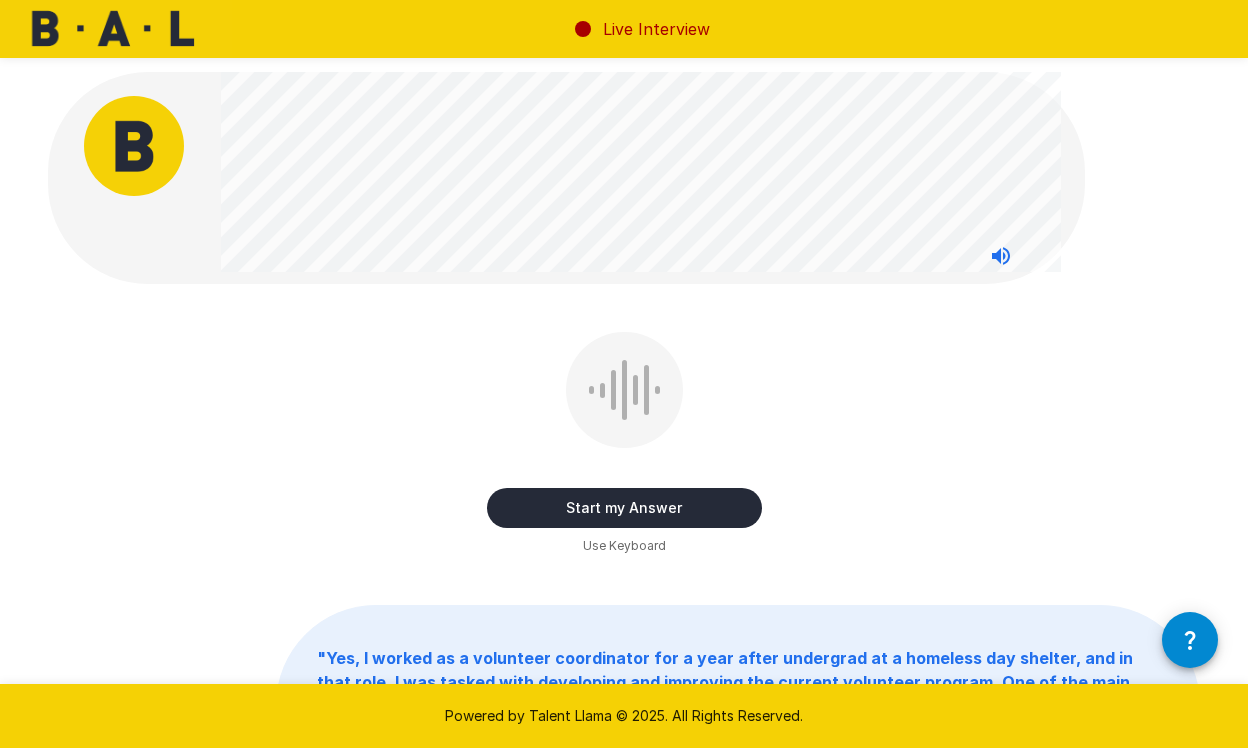 click on "Start my Answer" at bounding box center [624, 508] 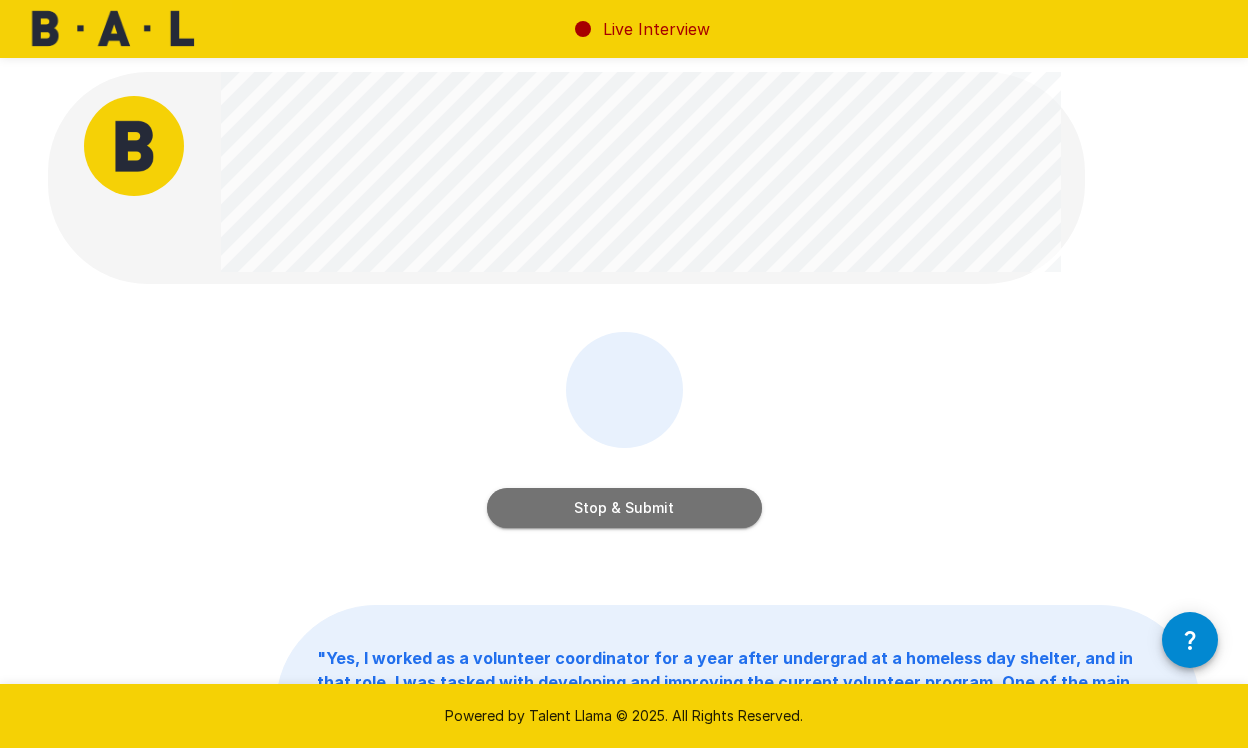 click on "Stop & Submit" at bounding box center (624, 508) 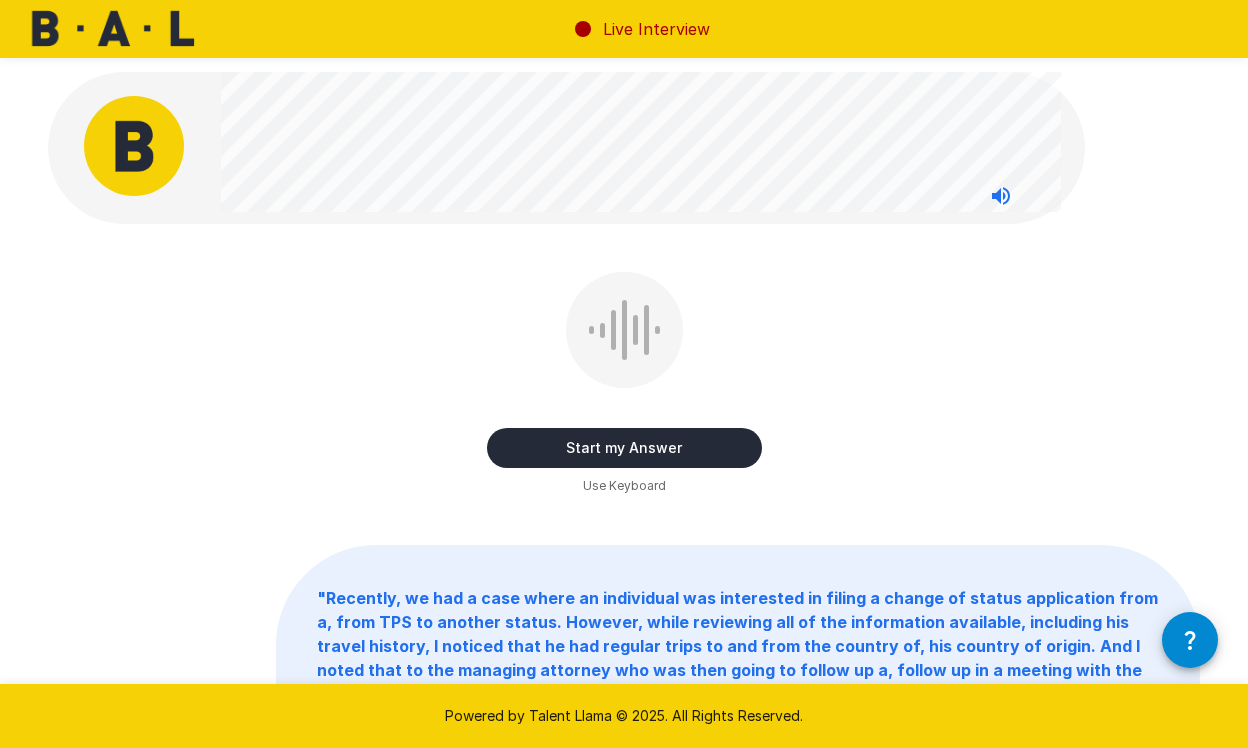 click on "Start my Answer" at bounding box center [624, 448] 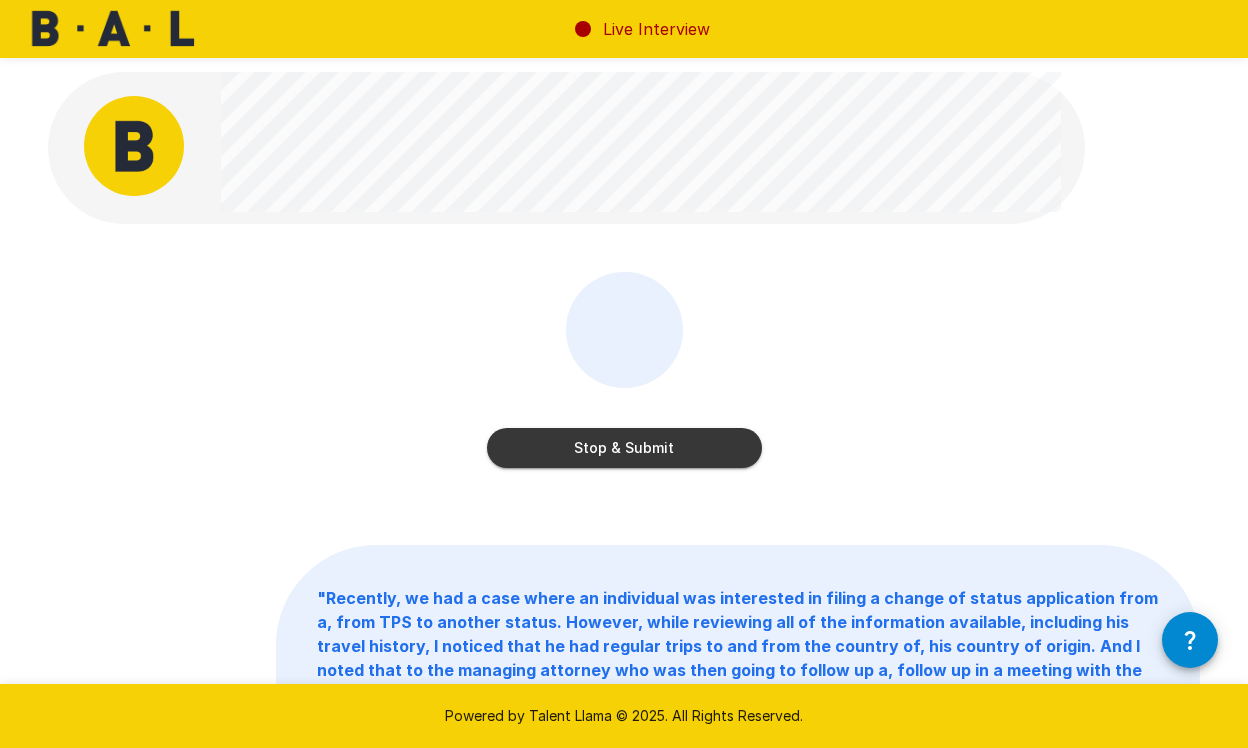 click on "Stop & Submit" at bounding box center [624, 448] 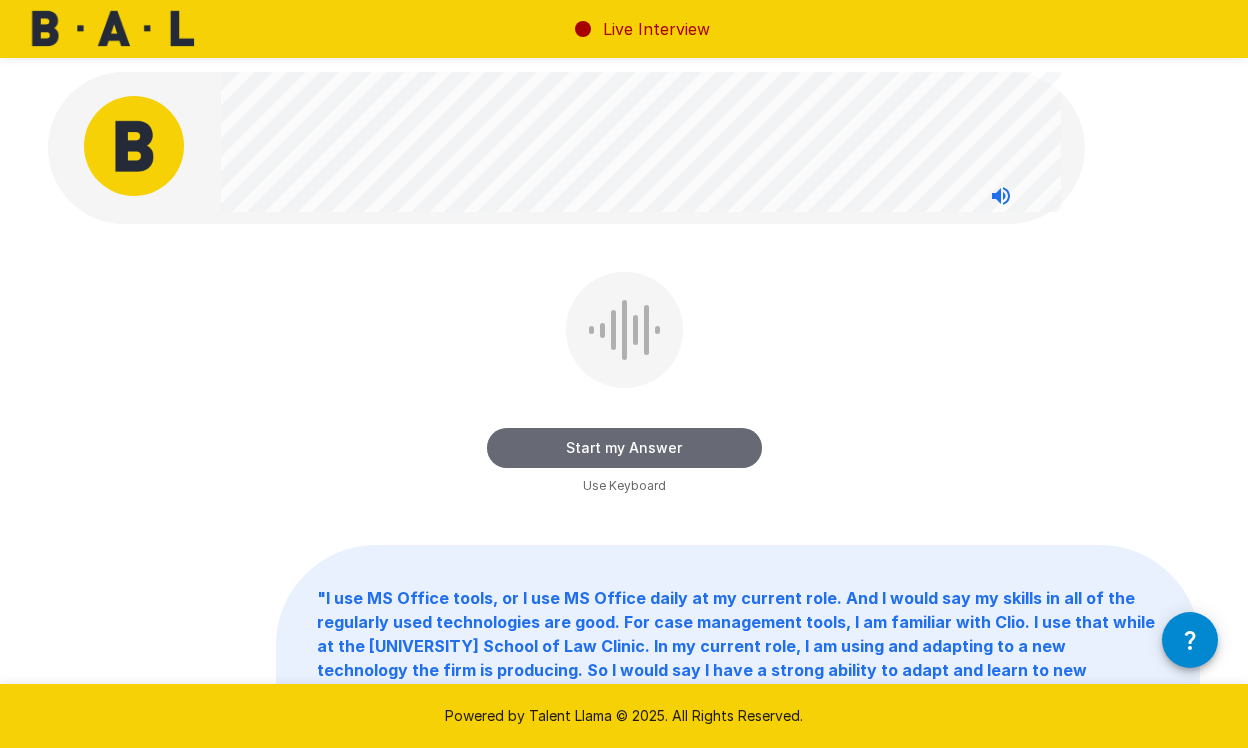 click on "Start my Answer" at bounding box center [624, 448] 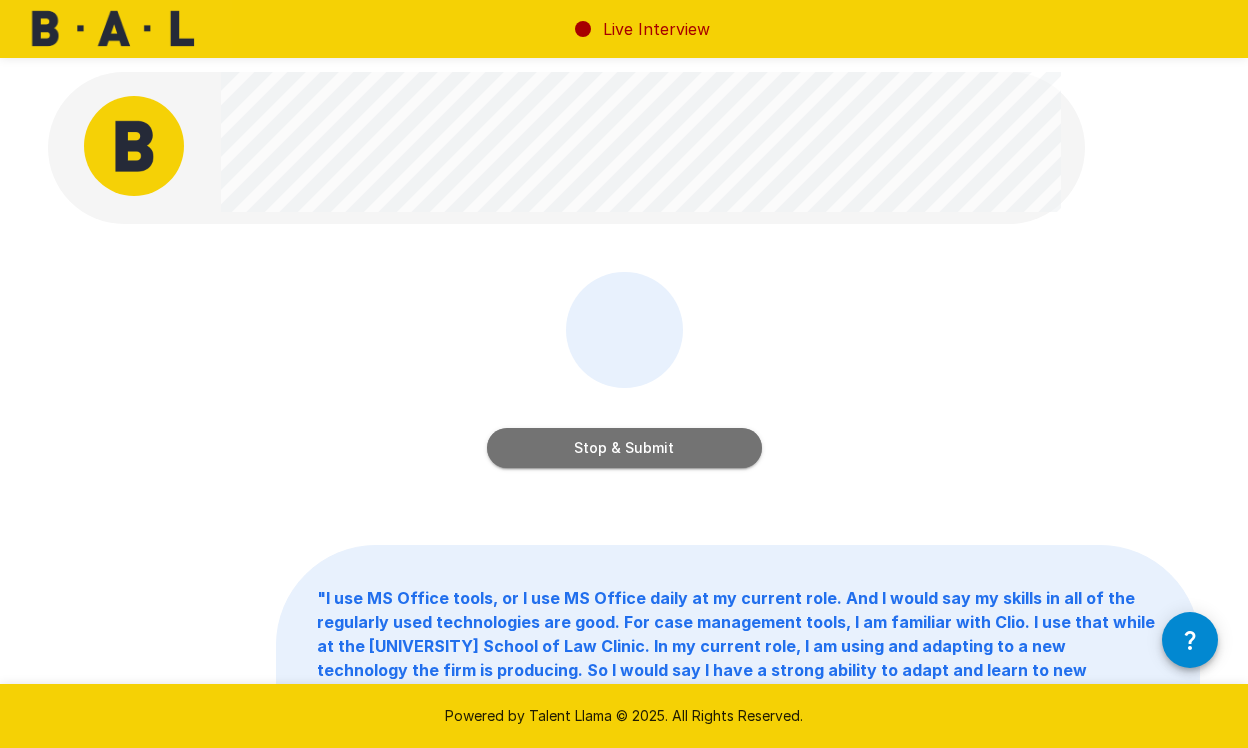 click on "Stop & Submit" at bounding box center [624, 448] 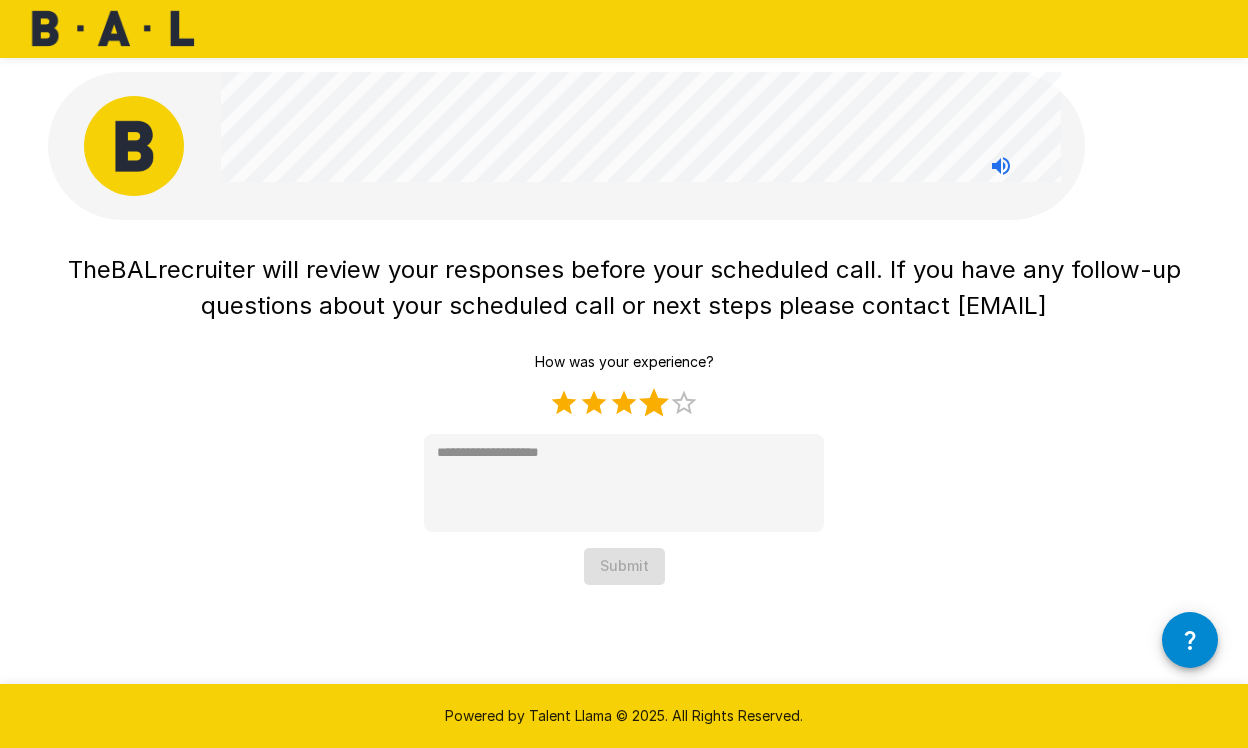 click on "4 Stars" at bounding box center [654, 403] 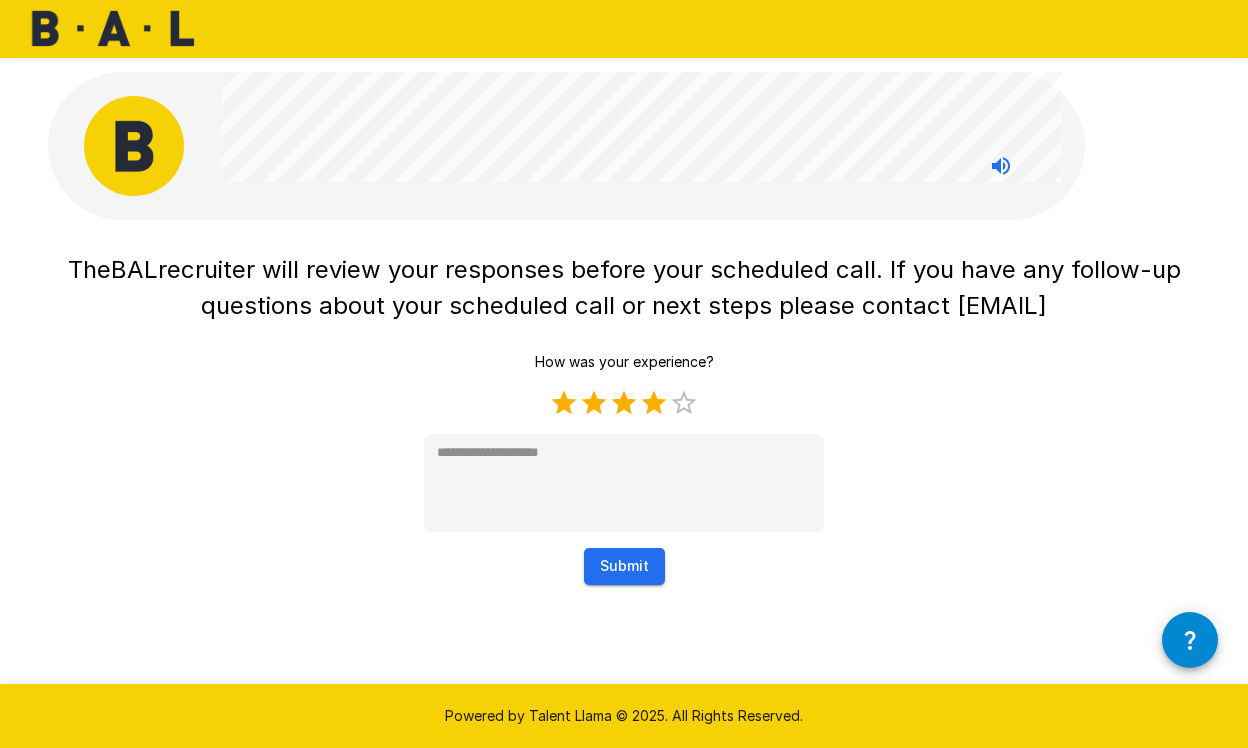 click on "Submit" at bounding box center [624, 566] 